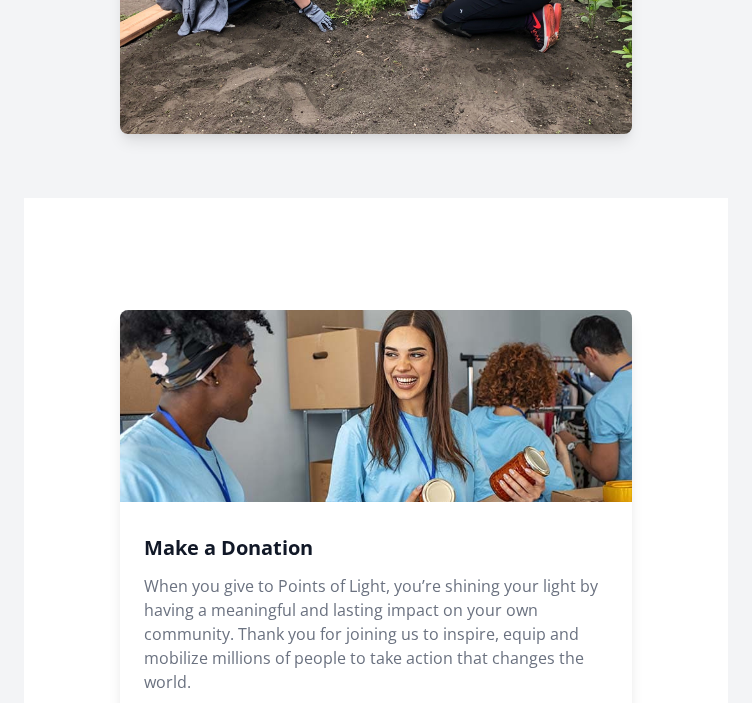 scroll, scrollTop: 1242, scrollLeft: 0, axis: vertical 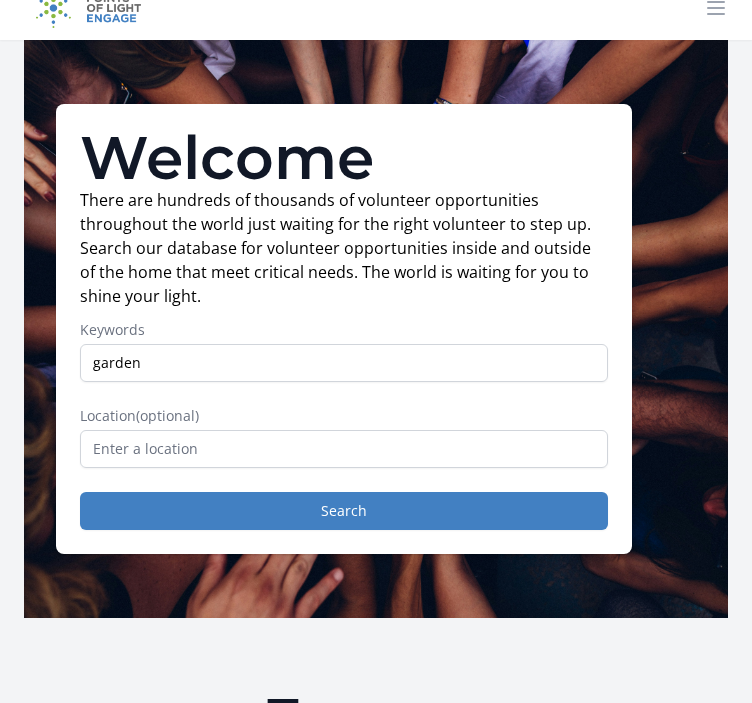 type on "garden" 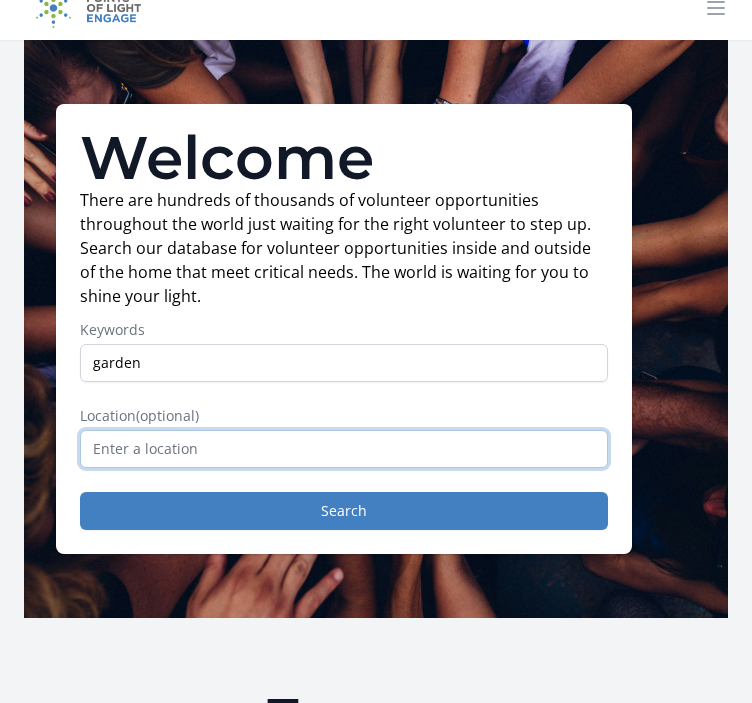 click at bounding box center [344, 449] 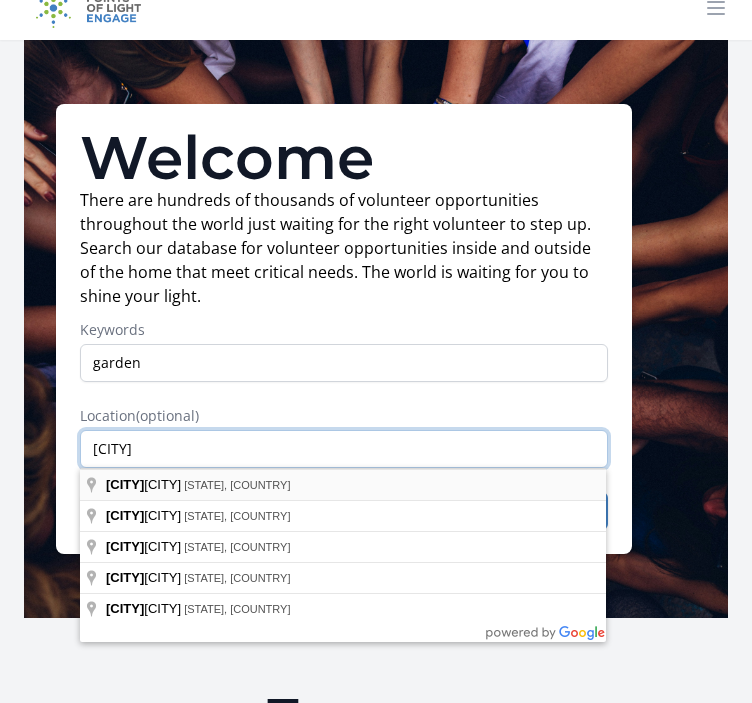 type on "rich" 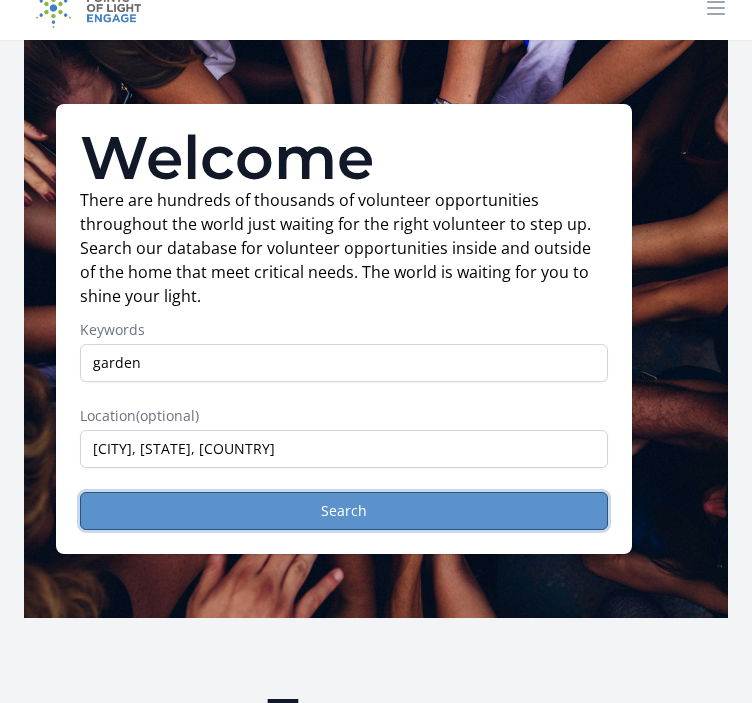 click on "Search" at bounding box center (344, 511) 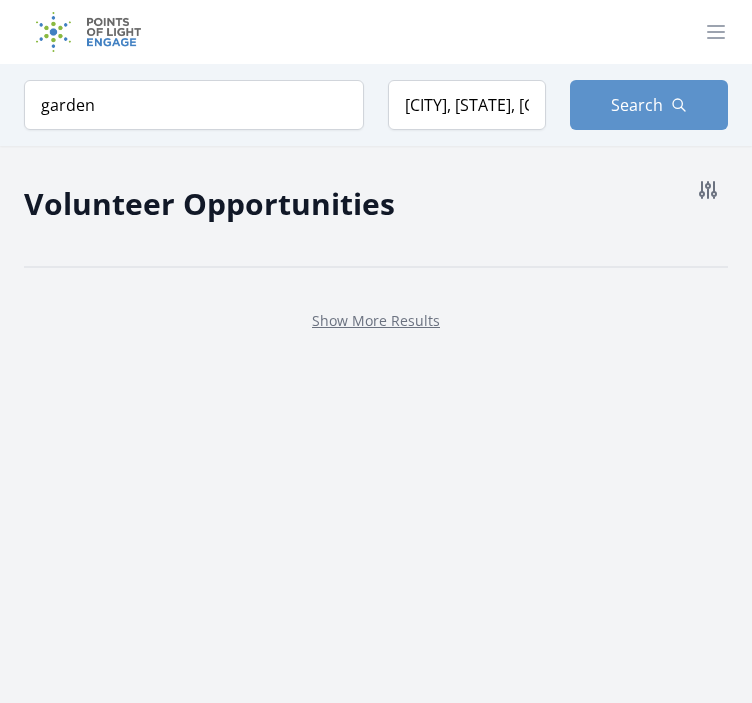 scroll, scrollTop: 0, scrollLeft: 0, axis: both 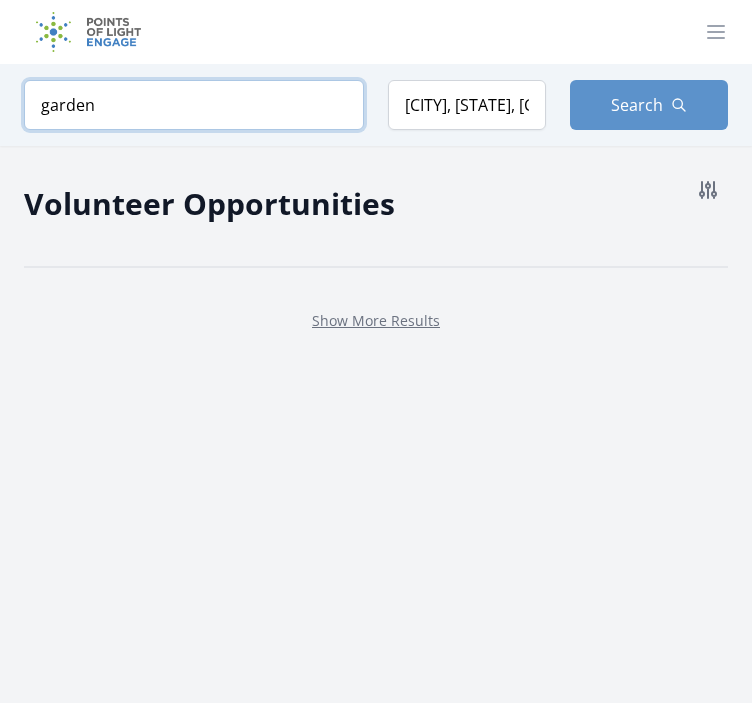 click on "garden" at bounding box center (194, 105) 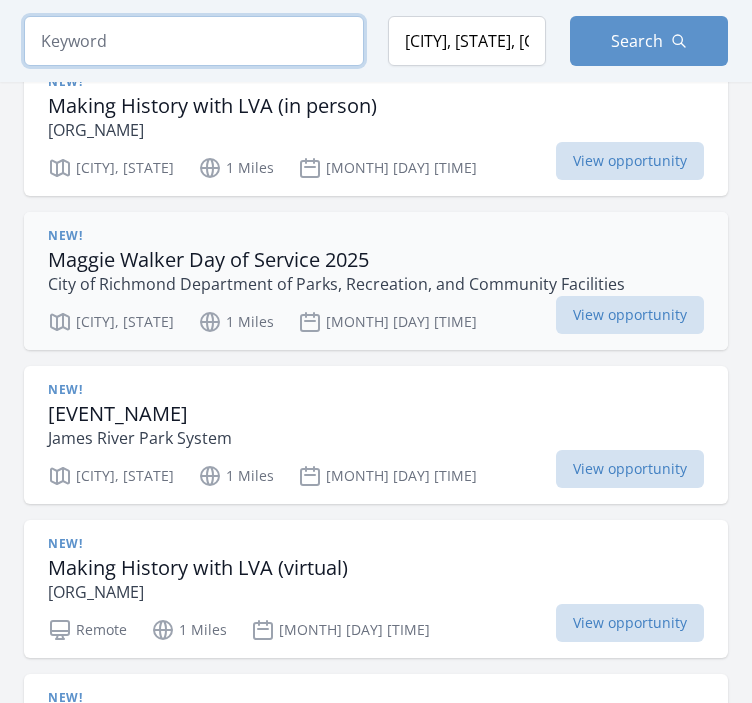 scroll, scrollTop: 244, scrollLeft: 0, axis: vertical 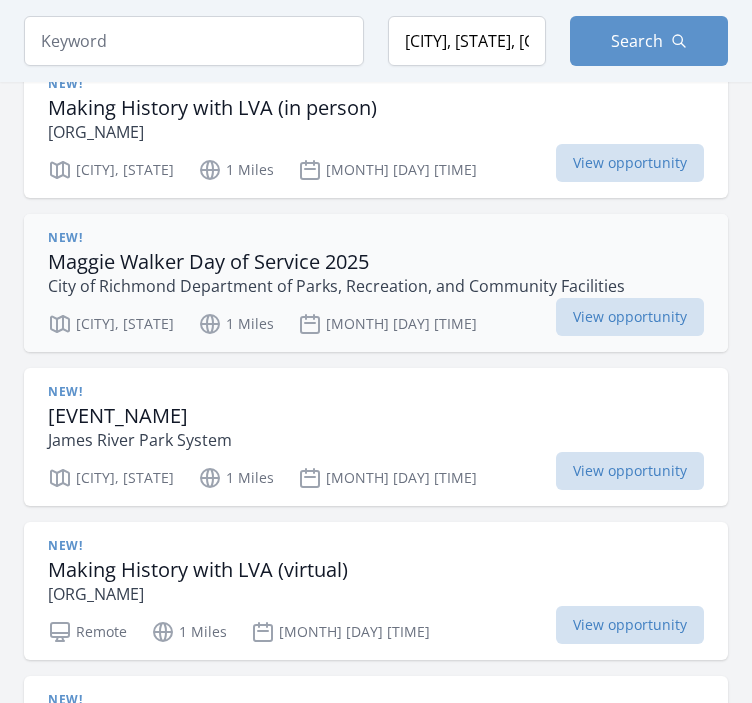 click on "New!
Belle Isle Invasive Species Removal and Planting
James River Park System" at bounding box center (376, 418) 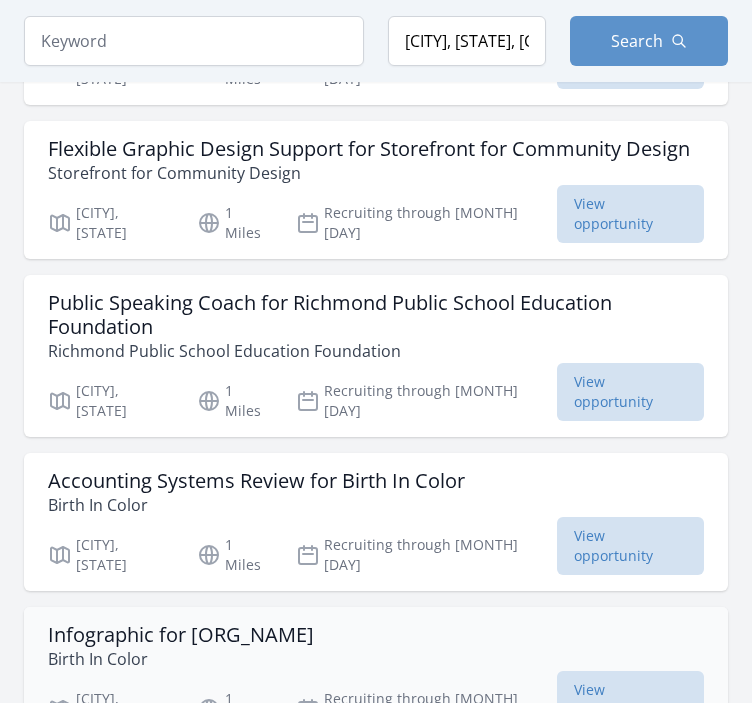 scroll, scrollTop: 1990, scrollLeft: 0, axis: vertical 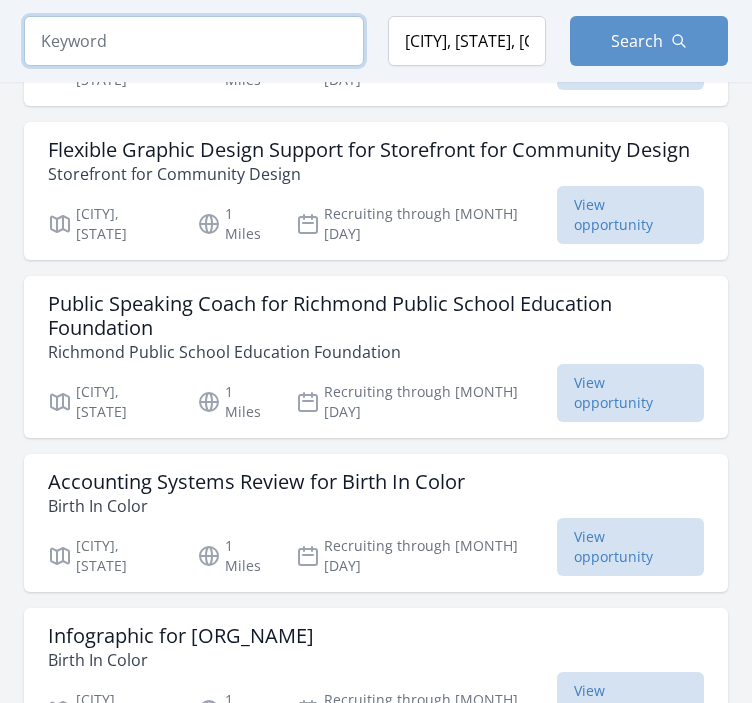 click at bounding box center (194, 41) 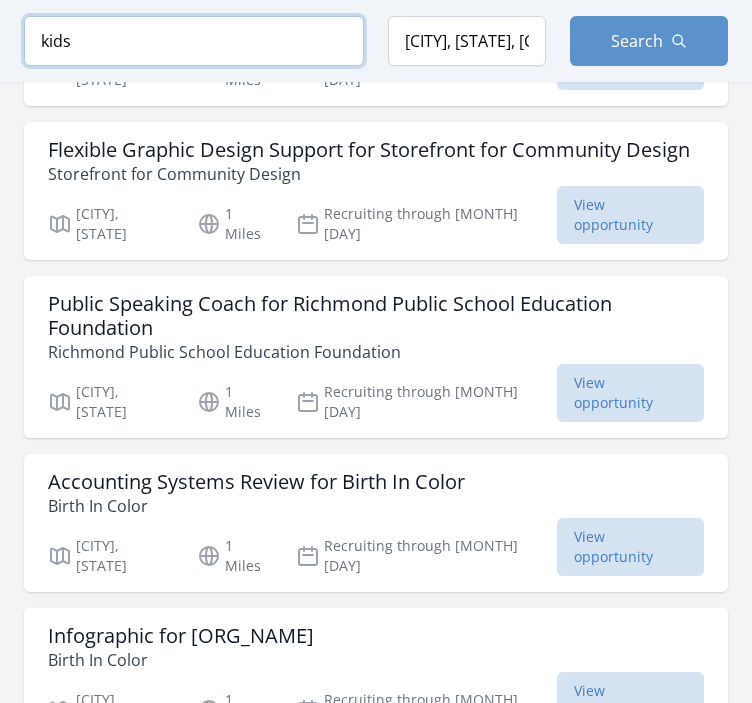 type on "kids" 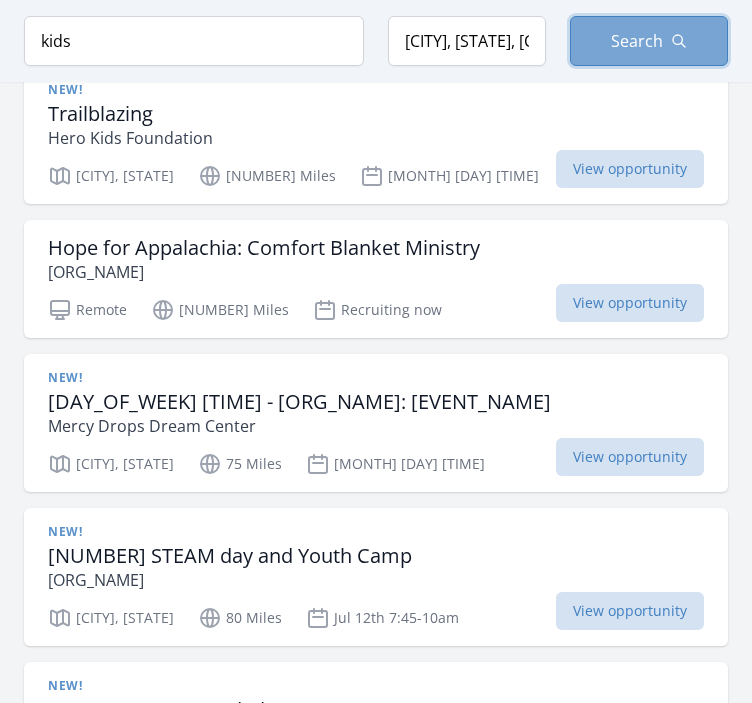 click on "Search" at bounding box center [649, 41] 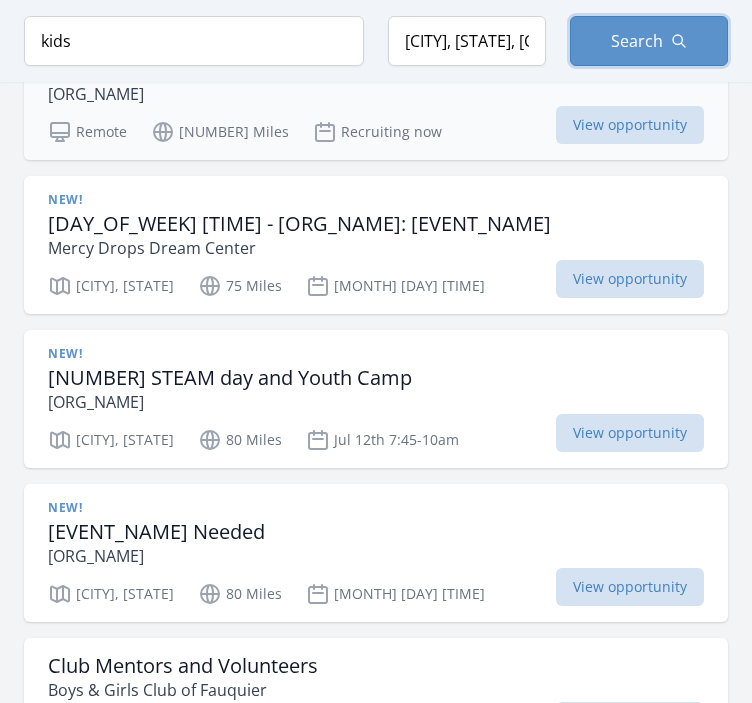 scroll, scrollTop: 2186, scrollLeft: 0, axis: vertical 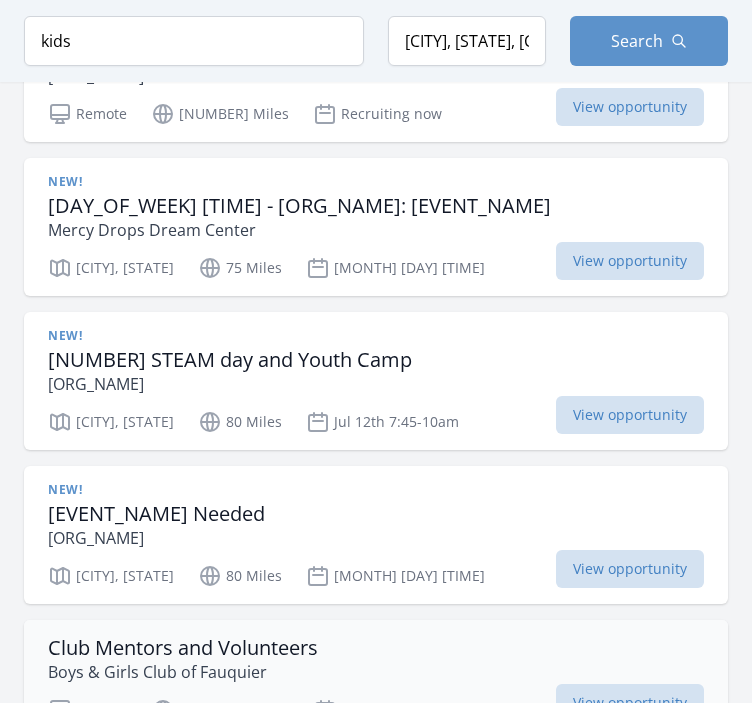 click on "Boys & Girls Club of Fauquier" at bounding box center (183, 632) 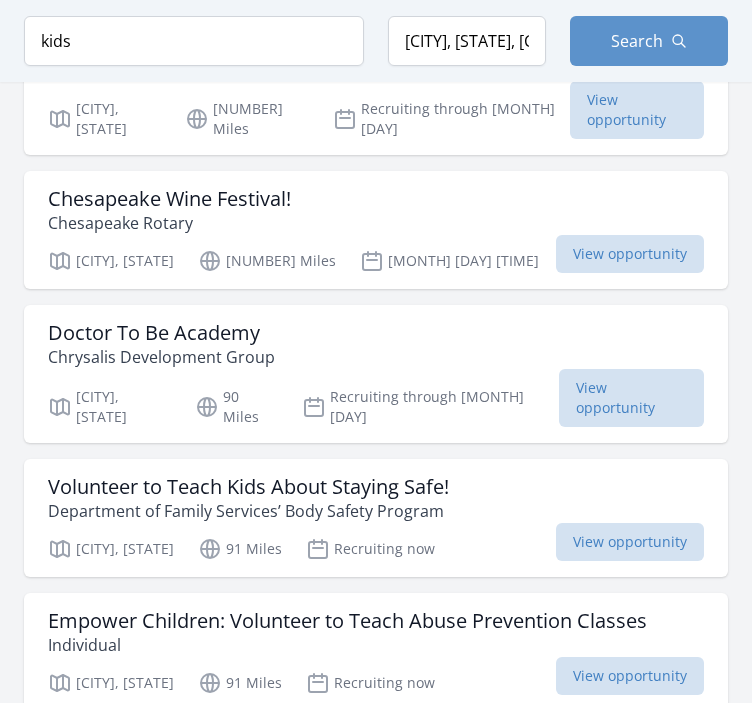 scroll, scrollTop: 3232, scrollLeft: 0, axis: vertical 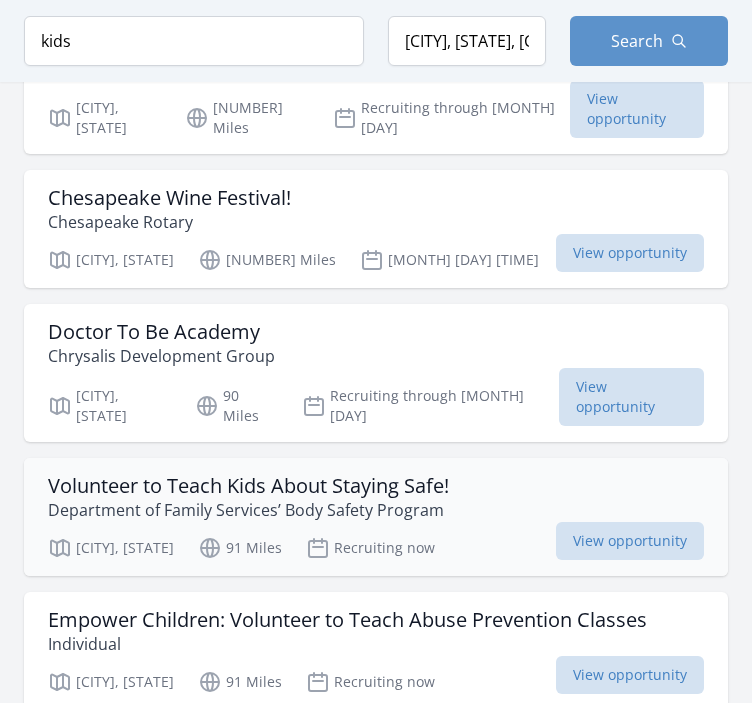 click on "Volunteer to Teach Kids About Staying Safe!" at bounding box center [248, 406] 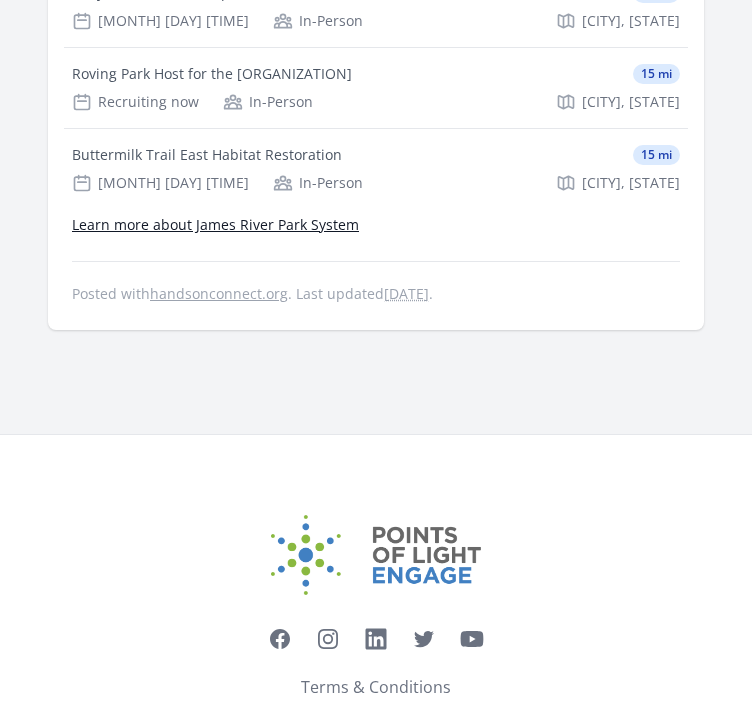 scroll, scrollTop: 1536, scrollLeft: 0, axis: vertical 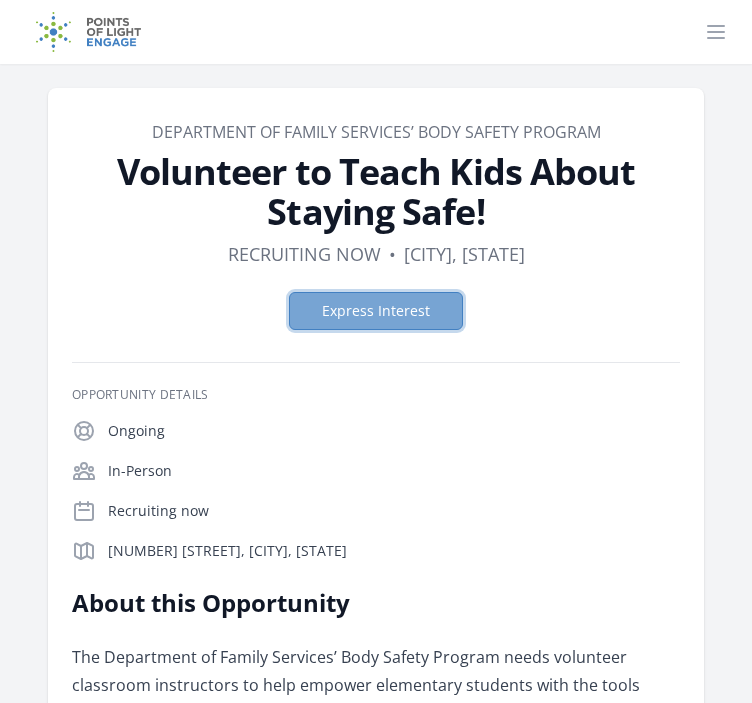 click on "Express Interest" at bounding box center (376, 311) 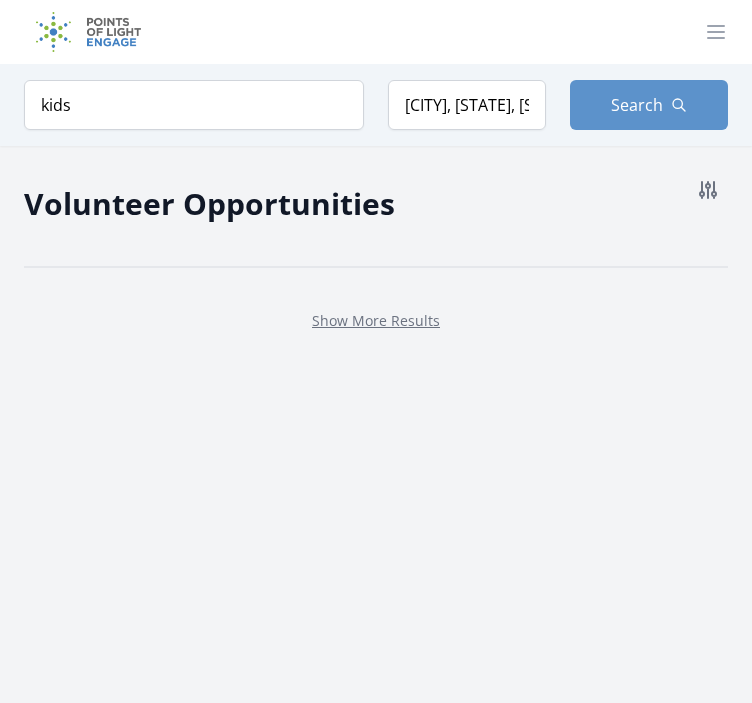 scroll, scrollTop: 0, scrollLeft: 0, axis: both 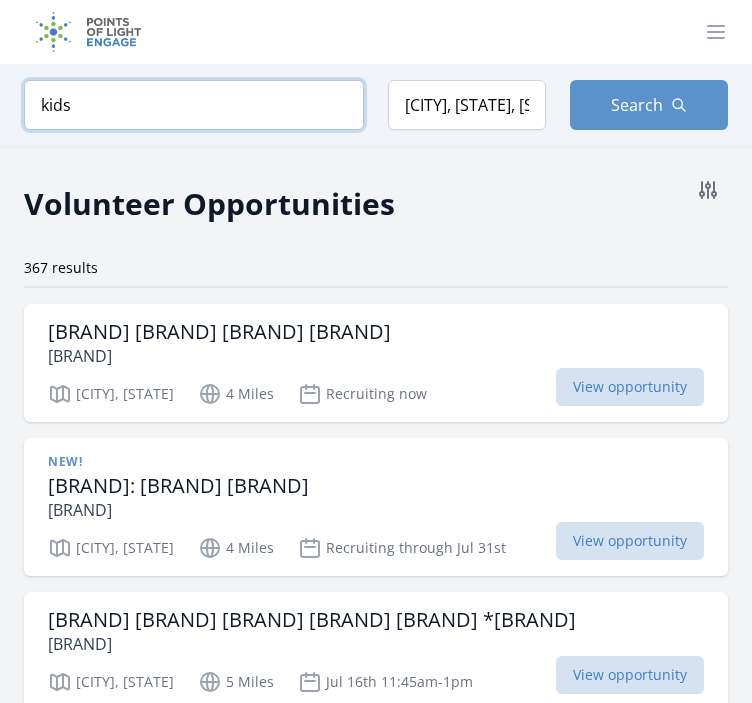 click on "kids" at bounding box center (194, 105) 